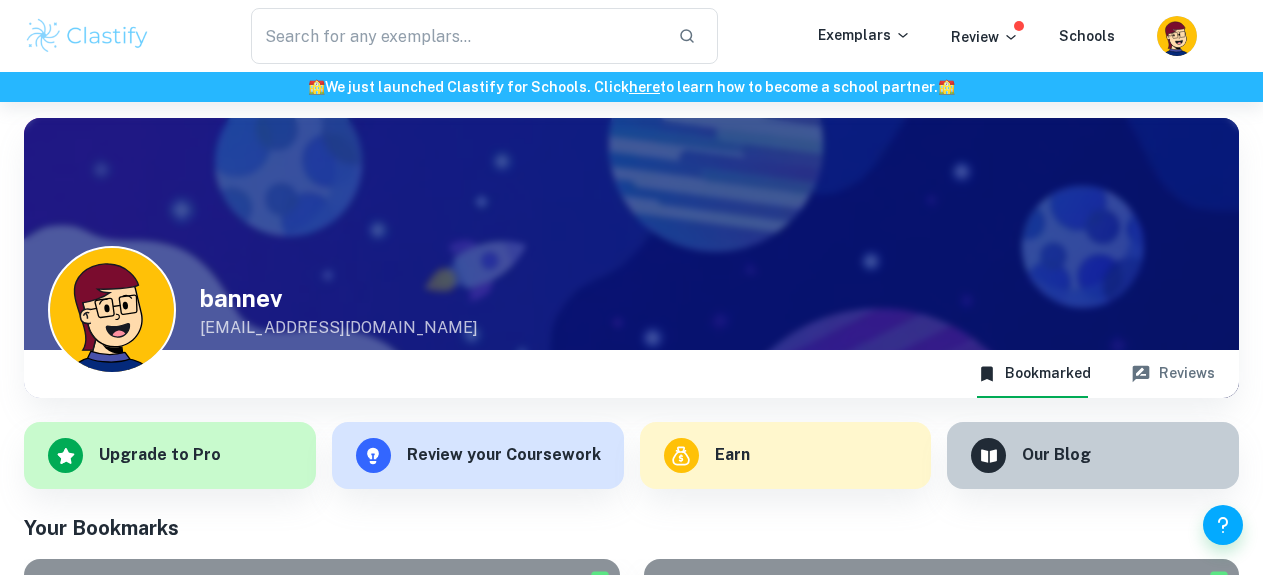 scroll, scrollTop: 0, scrollLeft: 0, axis: both 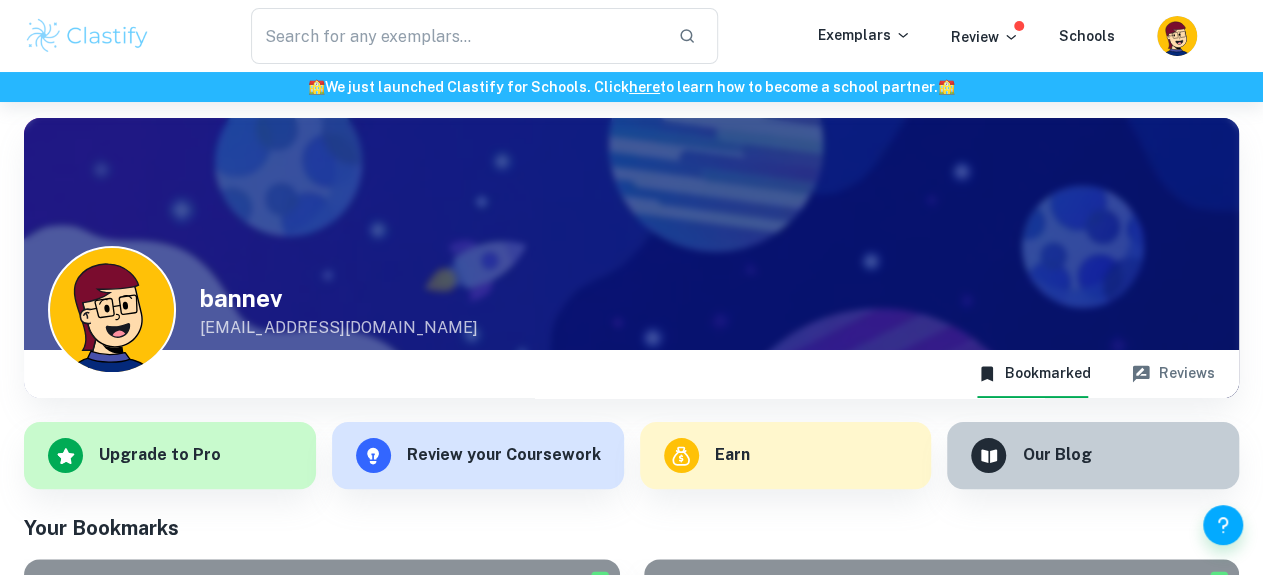 click at bounding box center (87, 36) 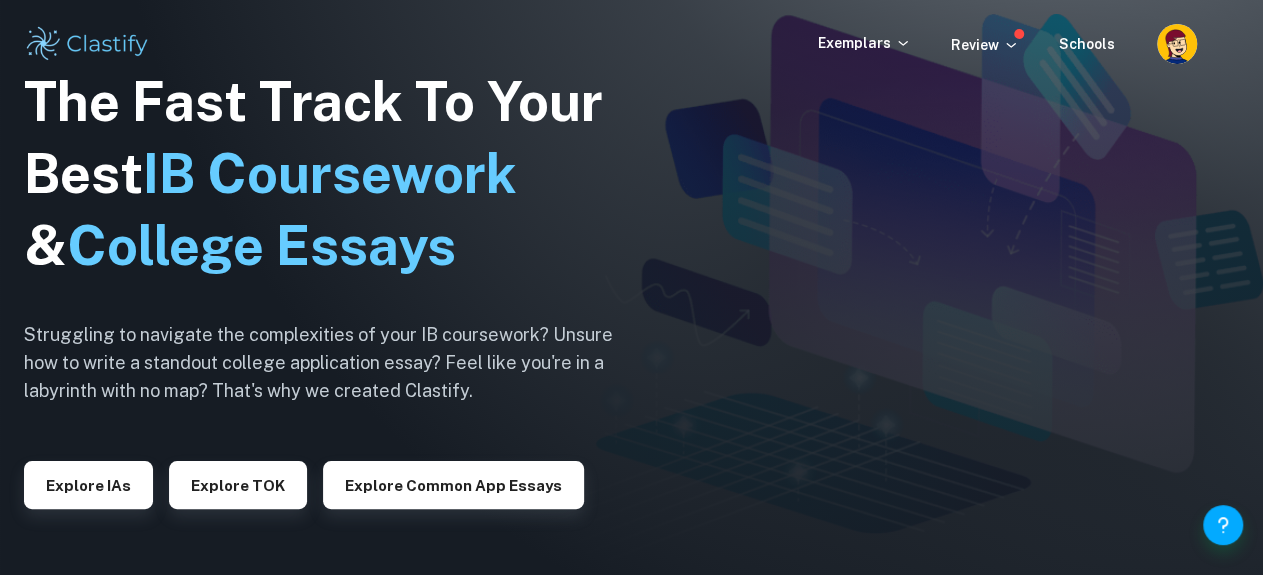 click at bounding box center [631, 287] 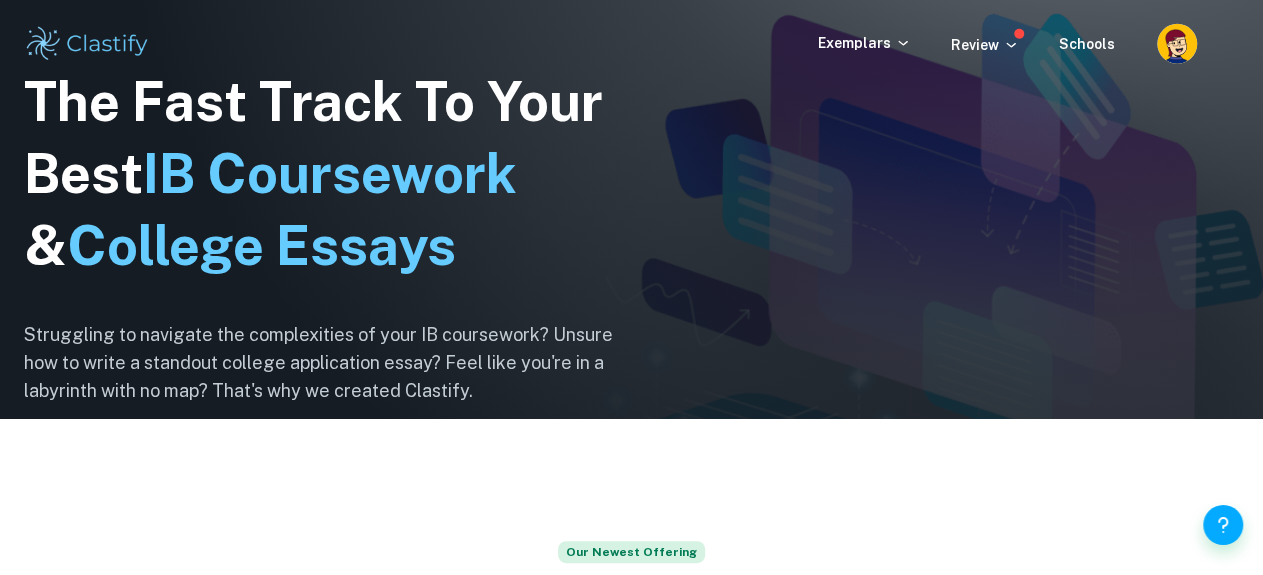 scroll, scrollTop: 0, scrollLeft: 0, axis: both 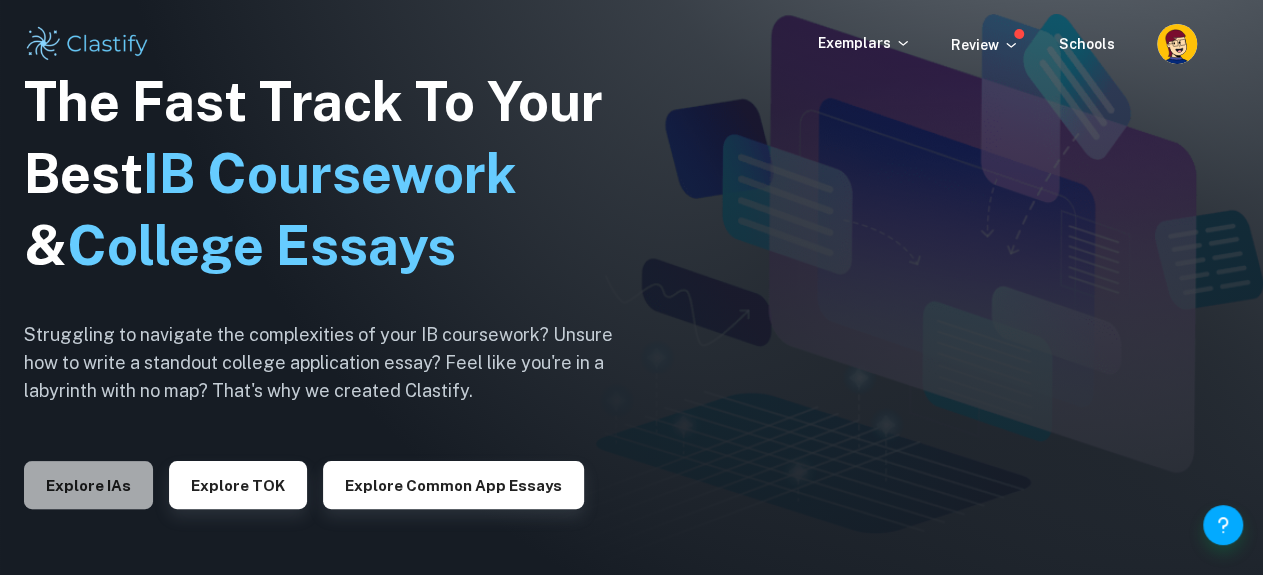 click on "Explore IAs" at bounding box center [88, 485] 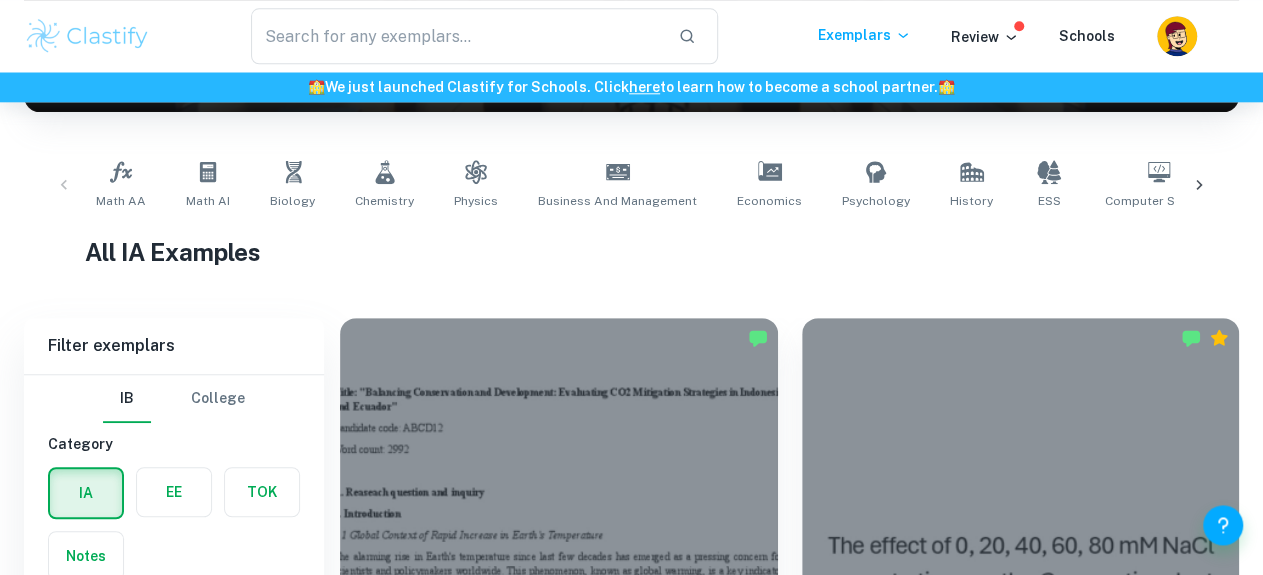 scroll, scrollTop: 477, scrollLeft: 0, axis: vertical 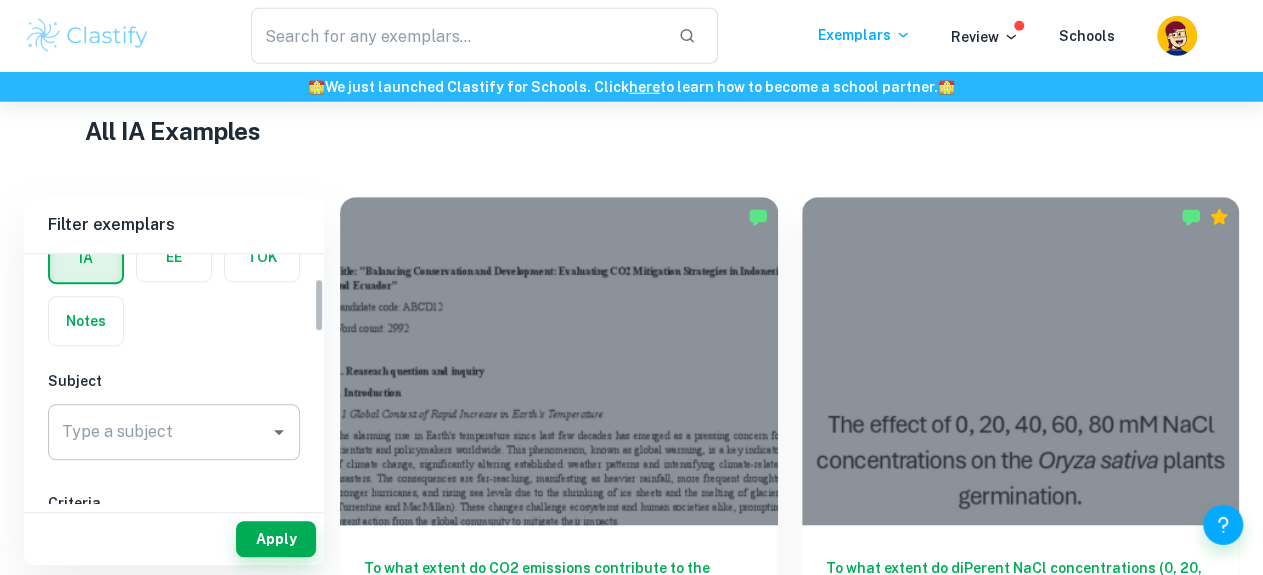 click on "Type a subject" at bounding box center [159, 432] 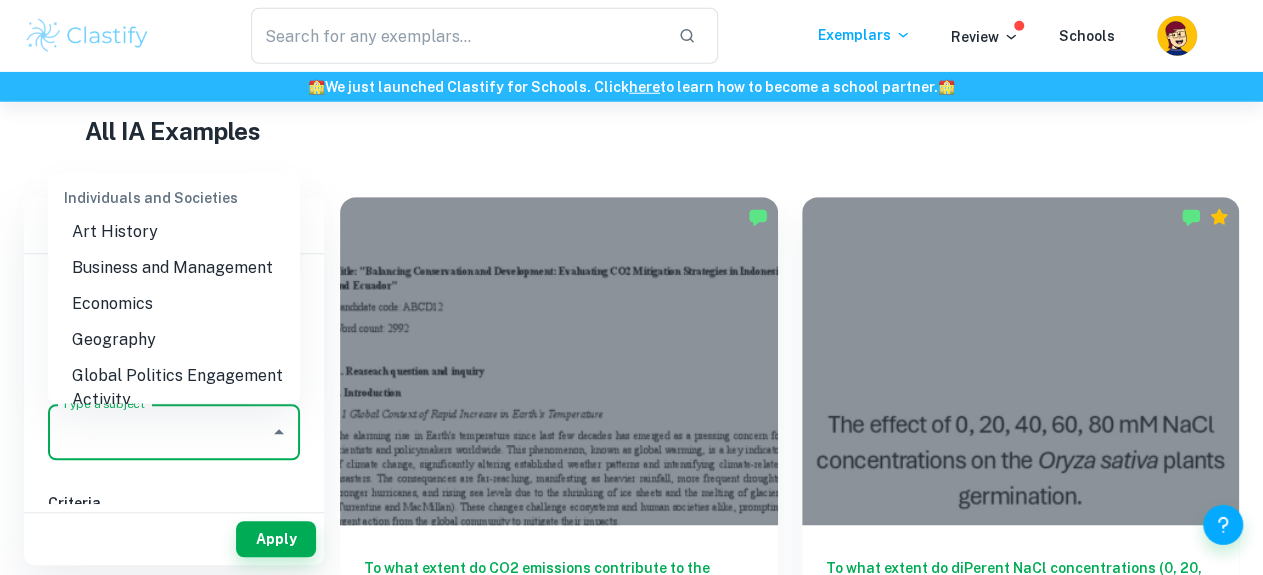 scroll, scrollTop: 2007, scrollLeft: 0, axis: vertical 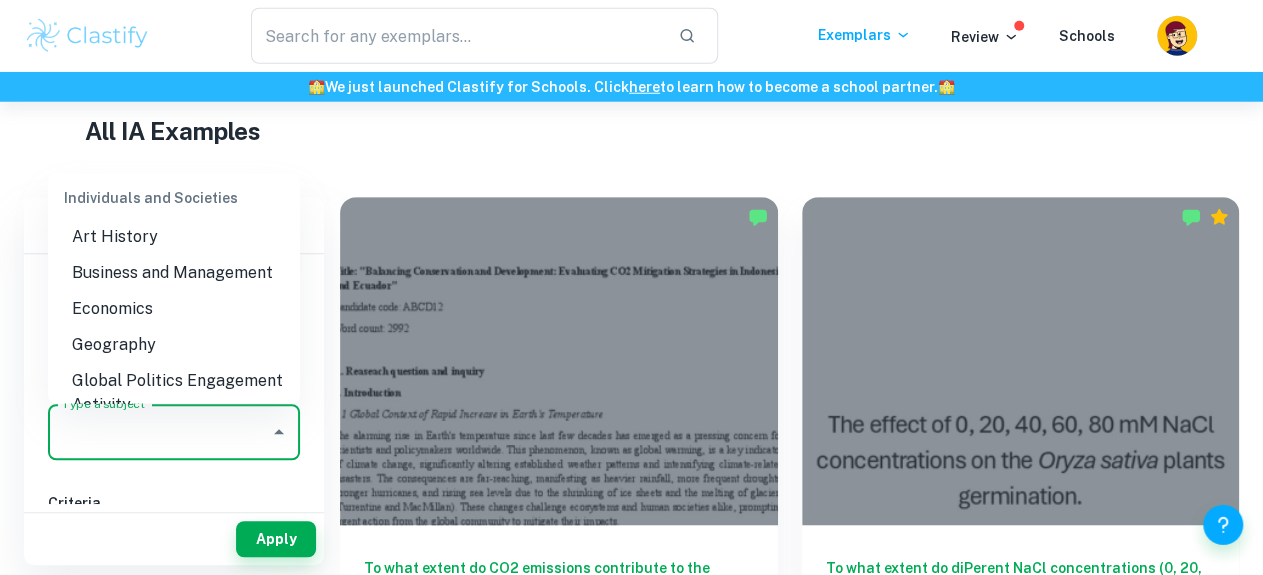 click on "Economics" at bounding box center [174, 308] 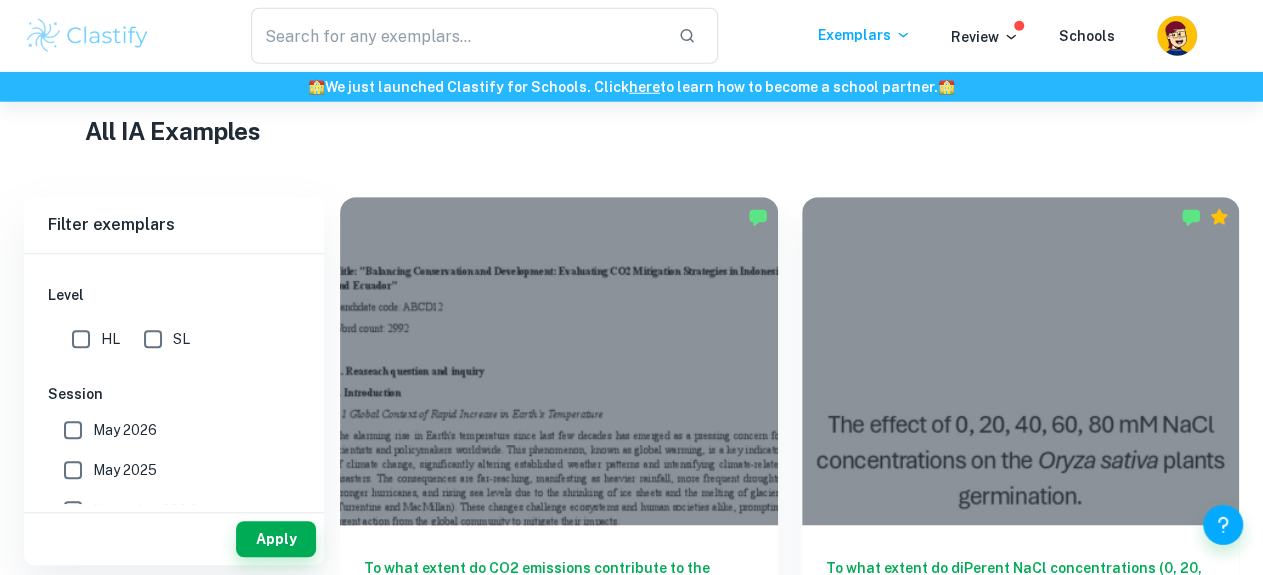 scroll, scrollTop: 448, scrollLeft: 0, axis: vertical 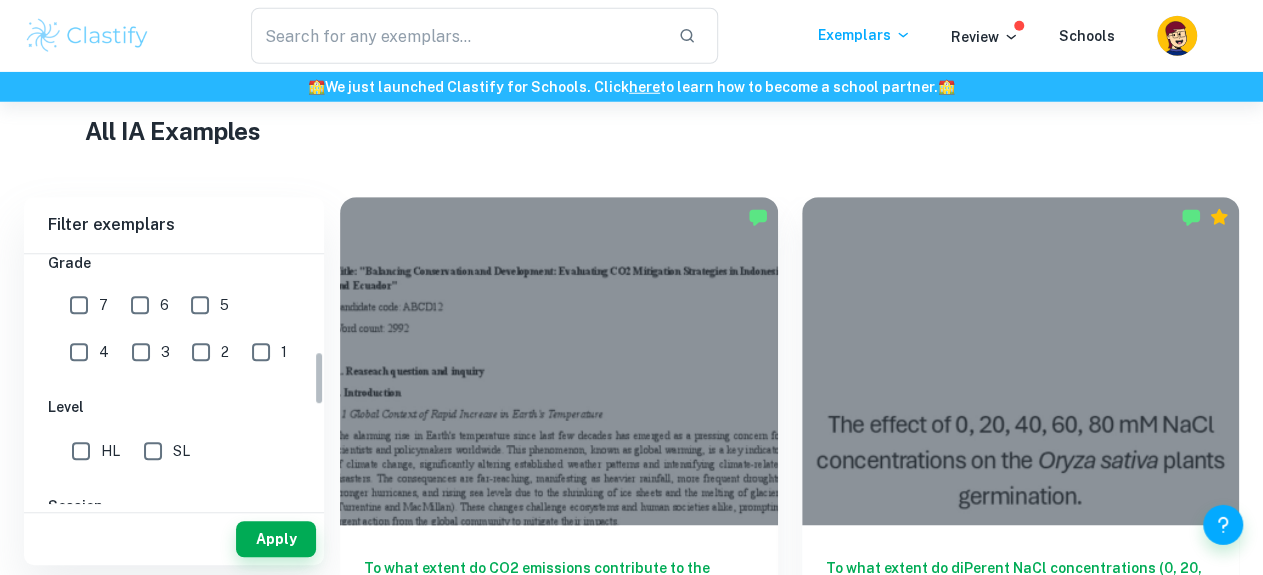 click on "6" at bounding box center (140, 305) 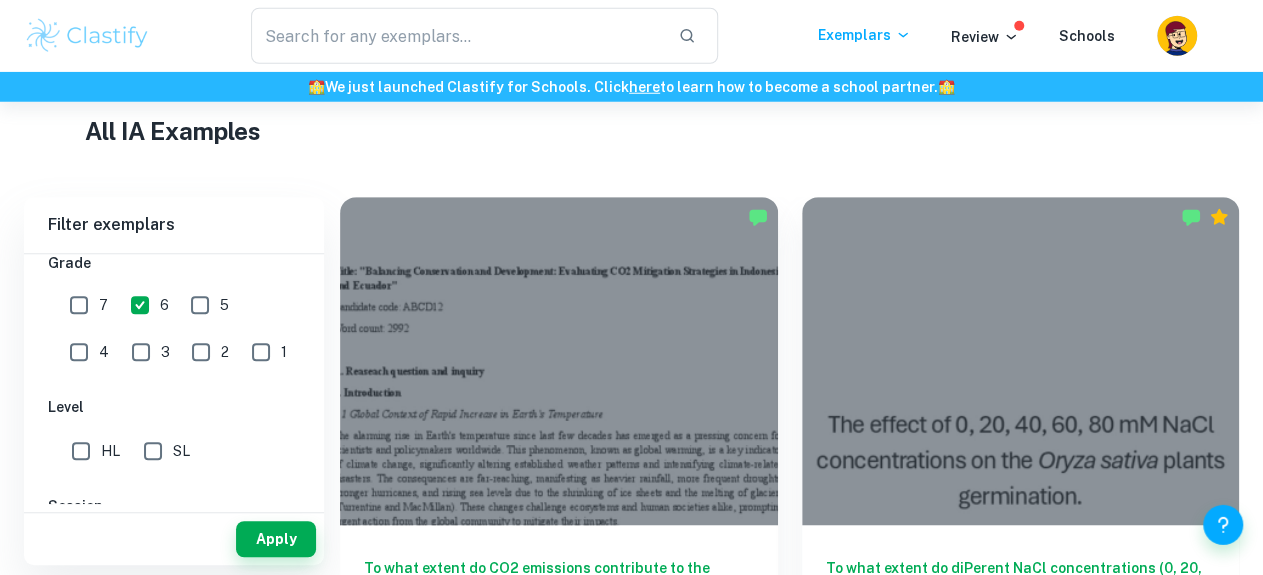 click on "7" at bounding box center (79, 305) 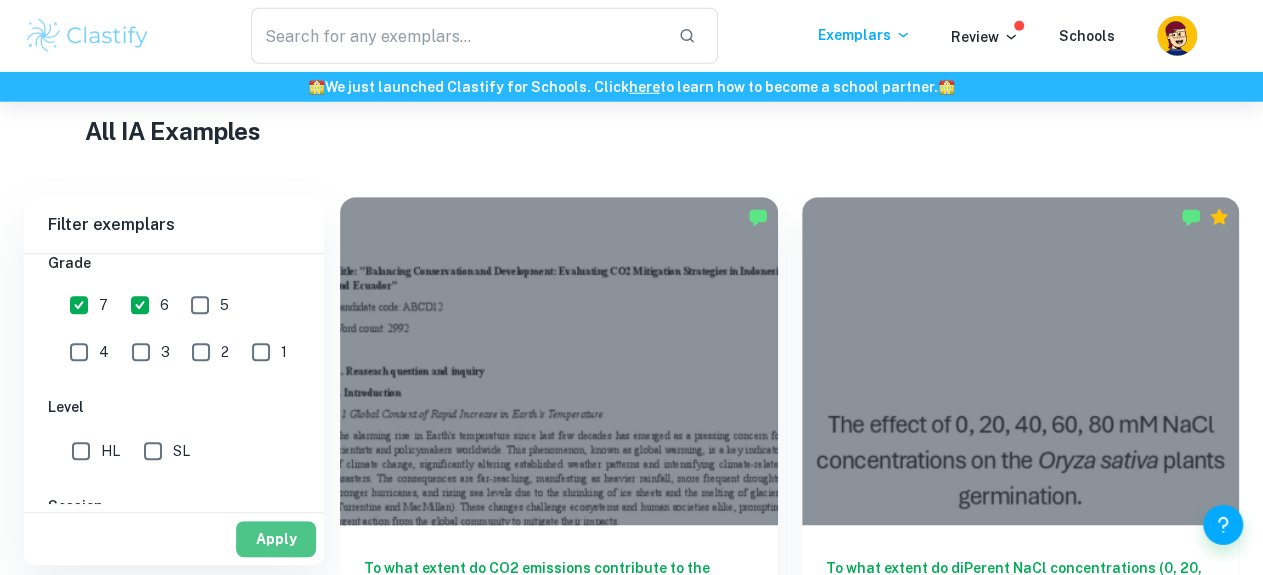 click on "Apply" at bounding box center (276, 539) 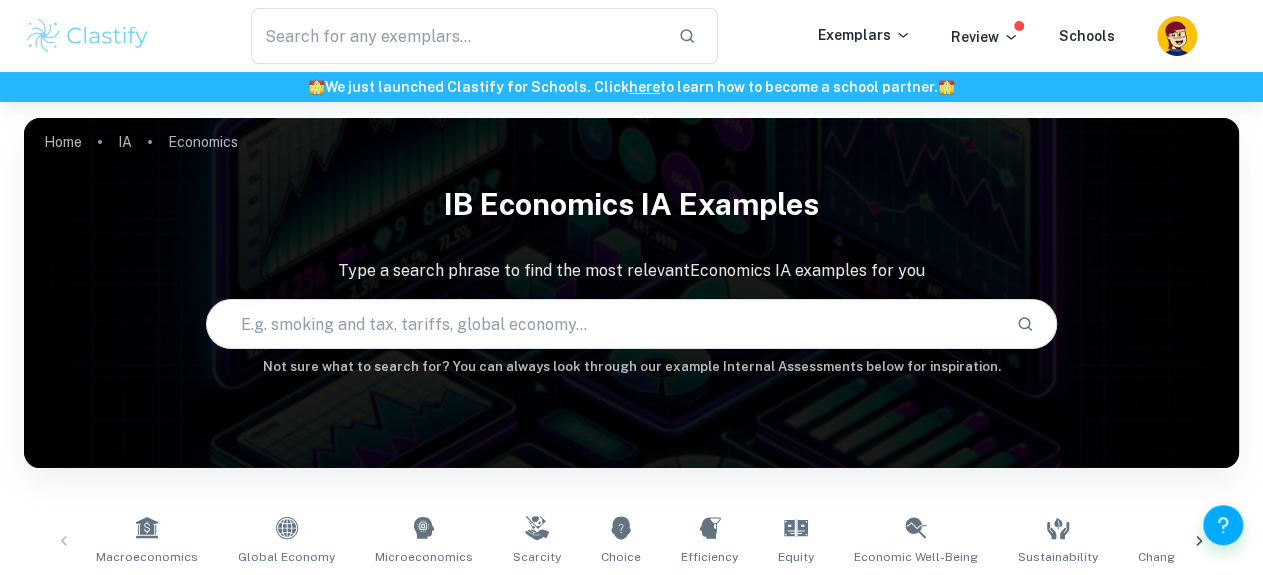 scroll, scrollTop: 416, scrollLeft: 0, axis: vertical 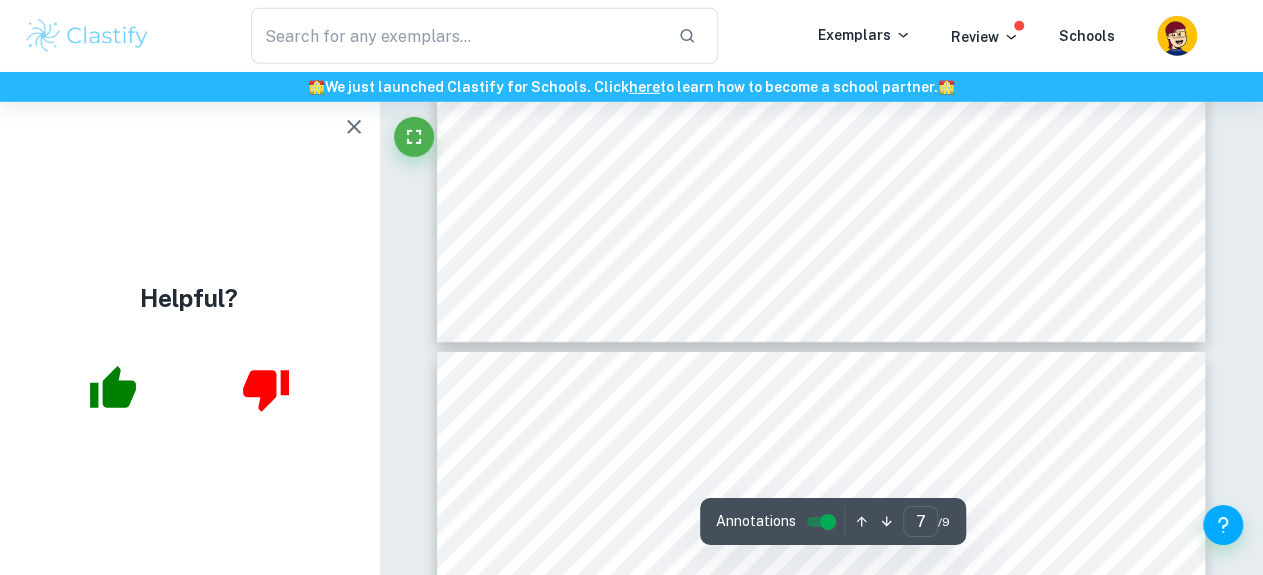 type on "8" 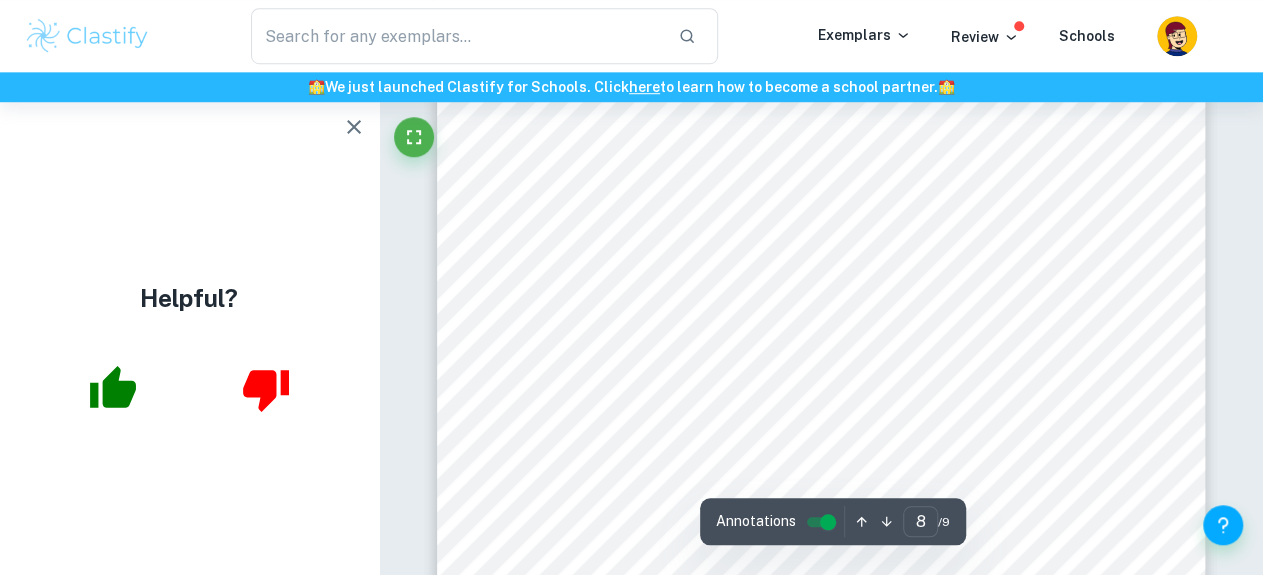 scroll, scrollTop: 7384, scrollLeft: 0, axis: vertical 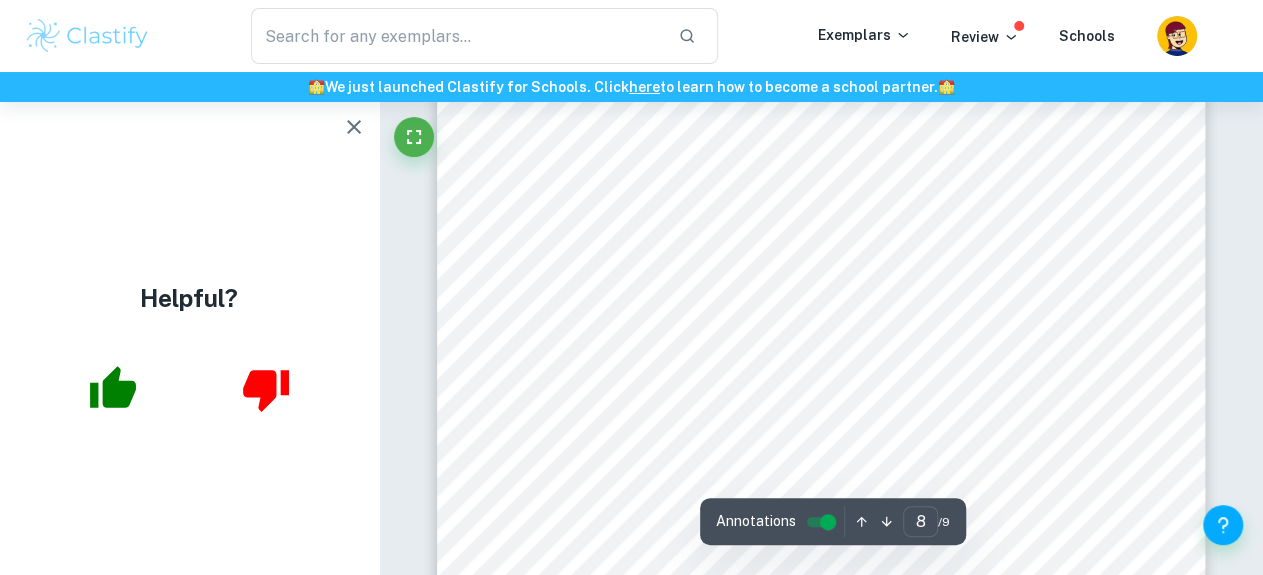click at bounding box center (379, -7282) 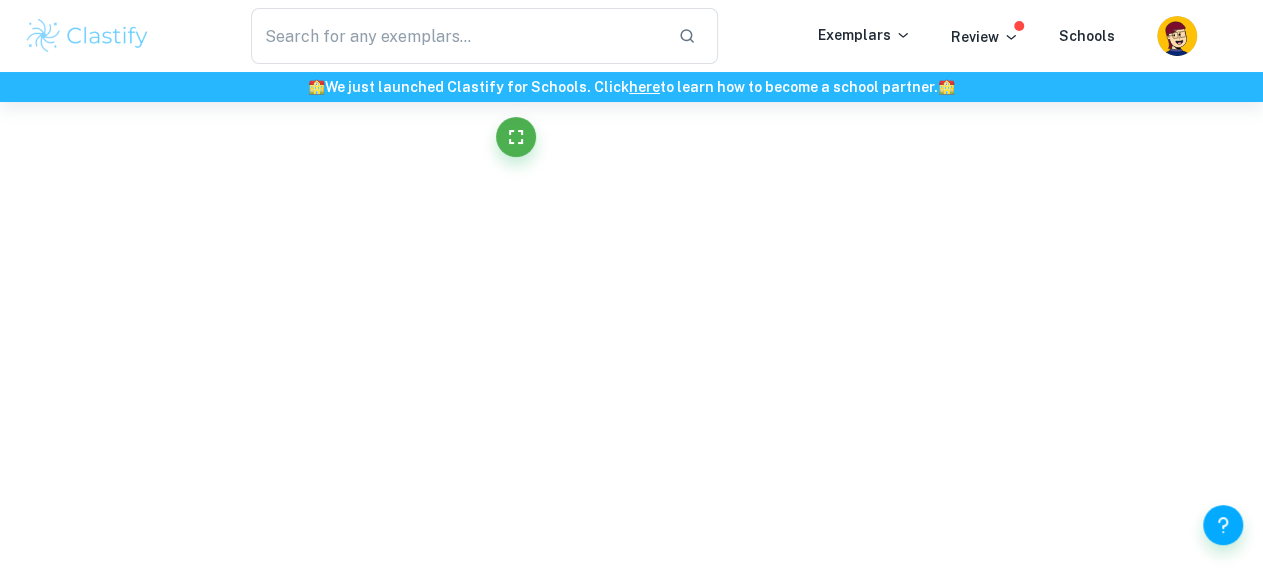 click on "We value your privacy We use cookies to enhance your browsing experience, serve personalised ads or content, and analyse our traffic. By clicking "Accept All", you consent to our use of cookies.   Cookie Policy Customise   Reject All   Accept All   Customise Consent Preferences   We use cookies to help you navigate efficiently and perform certain functions. You will find detailed information about all cookies under each consent category below. The cookies that are categorised as "Necessary" are stored on your browser as they are essential for enabling the basic functionalities of the site. ...  Show more For more information on how Google's third-party cookies operate and handle your data, see:   Google Privacy Policy Necessary Always Active Necessary cookies are required to enable the basic features of this site, such as providing secure log-in or adjusting your consent preferences. These cookies do not store any personally identifiable data. Functional Analytics Performance Advertisement Uncategorised" at bounding box center (631, -7097) 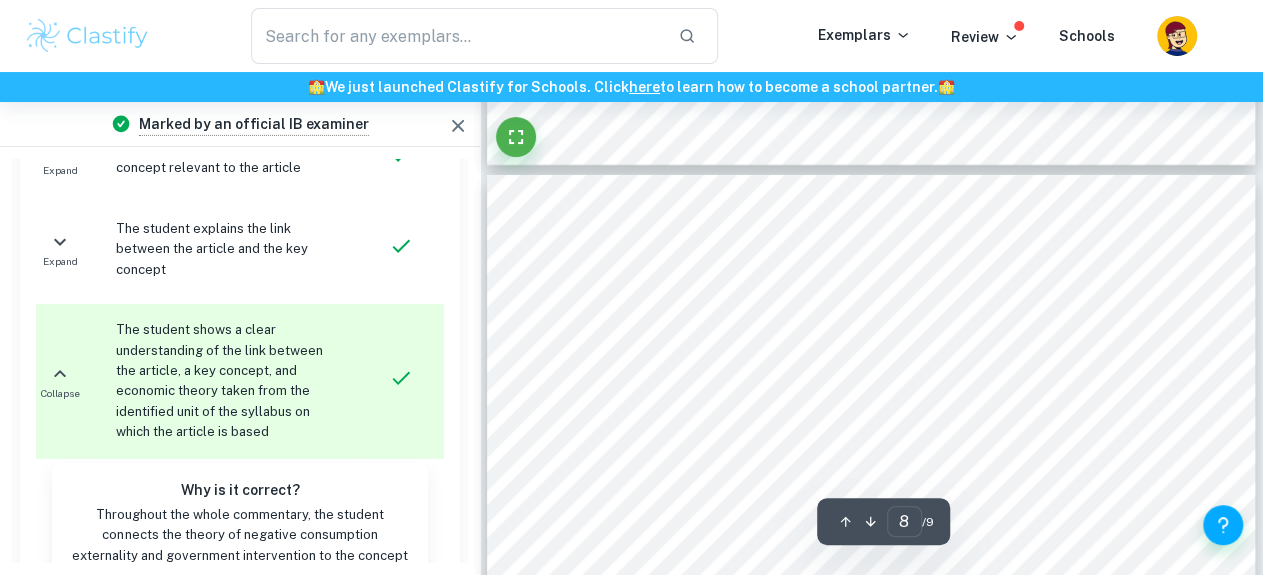 scroll, scrollTop: 7039, scrollLeft: 0, axis: vertical 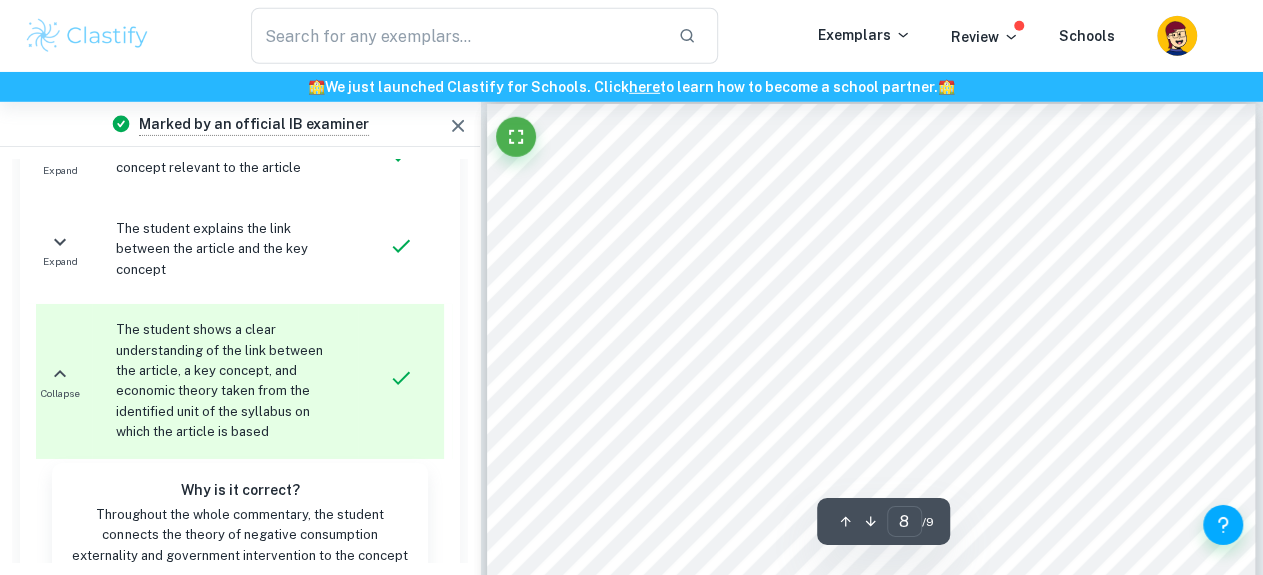 click on "overconsumed at the market equilibrium since Qe 1   > Q opt , leading to negative externalities of MEC 1   and a welfare loss of ACE since MSC   b MSB. The imposition of the carbon fee follows the 8polluter-pays-principle,9 which partially internalizes the externality by increasing the costs of using automobiles. This shifts MPB 1   towards the MSB, forming a new supply curve at MPB 2 . Therefore, the market equilibrium changes from Point C to Point B, decreasing the quantity from Qe 1   to Qe 2   and decreasing the price from Pe 1   to Pe 2   as consumers are disincentivized to drive automobiles. This partially corrects the negative externalities associated with carbon emissions by shifting the market equilibrium closer to the social optimum equilibrium (Point A) where marginal social beneüt (MSB) = marginal social cost (MSC) and reduces welfare loss of BCDE, forming a new welfare loss from ACE to ABD. of registered vehicles have more than doubled in the last 5 years to 4.35 million in 2021.9 Imposing the" at bounding box center (871, 601) 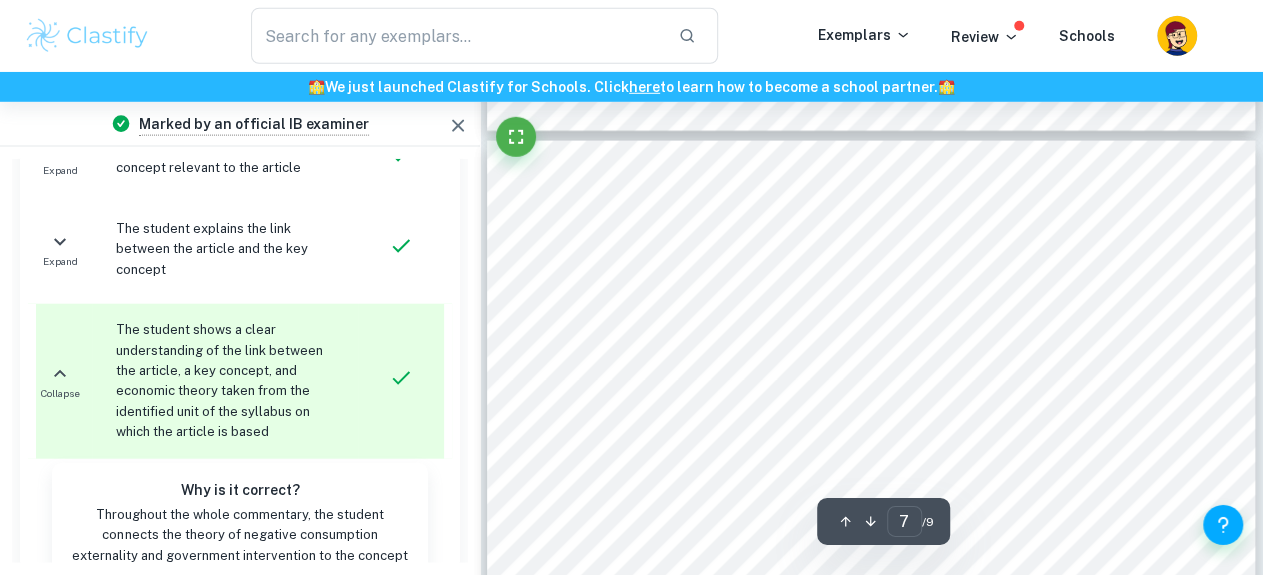 scroll, scrollTop: 6103, scrollLeft: 0, axis: vertical 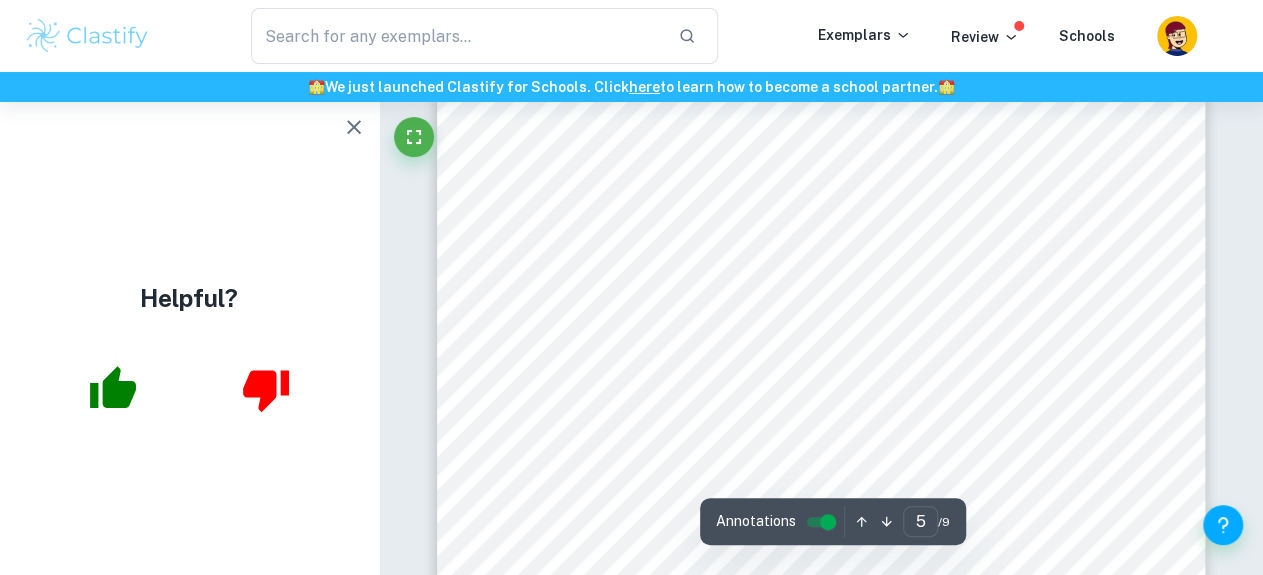 click on "Commentary 2 Economic growth refers to the sustained increase in the country's real gross domestic product (RGDP). As China seeks ways to "boost economic growth which has been disappointingly slow," the Chinese central bank has   intervened   in the economy by implementing expansionary monetary policy. The country continues to suffer from "supply chain bottlenecks" as it "[returns] from the depths of the pandemic." The delays and inefficiencies in the distribution will likely increase the costs of production for commodities, making it harder for businesses to produce. This would shift the SRAS curve leftward, creating cost-push inflation; the general price level rises from PL 1   to PL 2 and RGDP falls from Y 1   to Y 2 . Fig. 1.   China9s cost-push inflation after the pandemic. The fall in national output calls for the central bank to   intervene . They adopted an expansionary monetary policy by "[cutting] the interest rate," which is the cost of borrowing or return on" at bounding box center [821, 492] 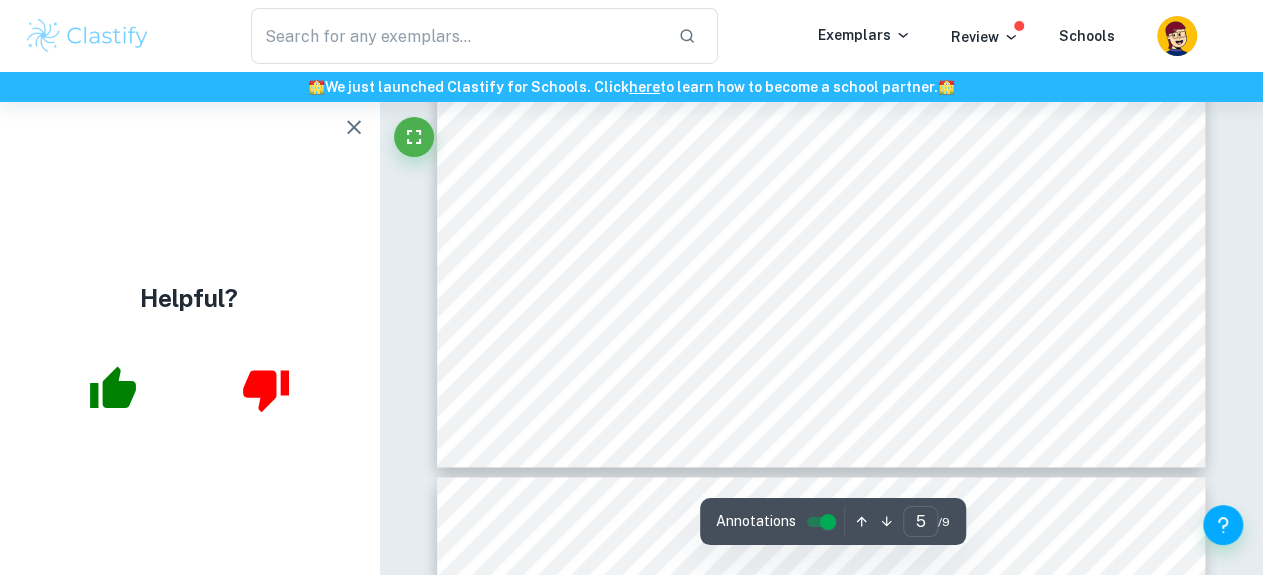 scroll, scrollTop: 4784, scrollLeft: 0, axis: vertical 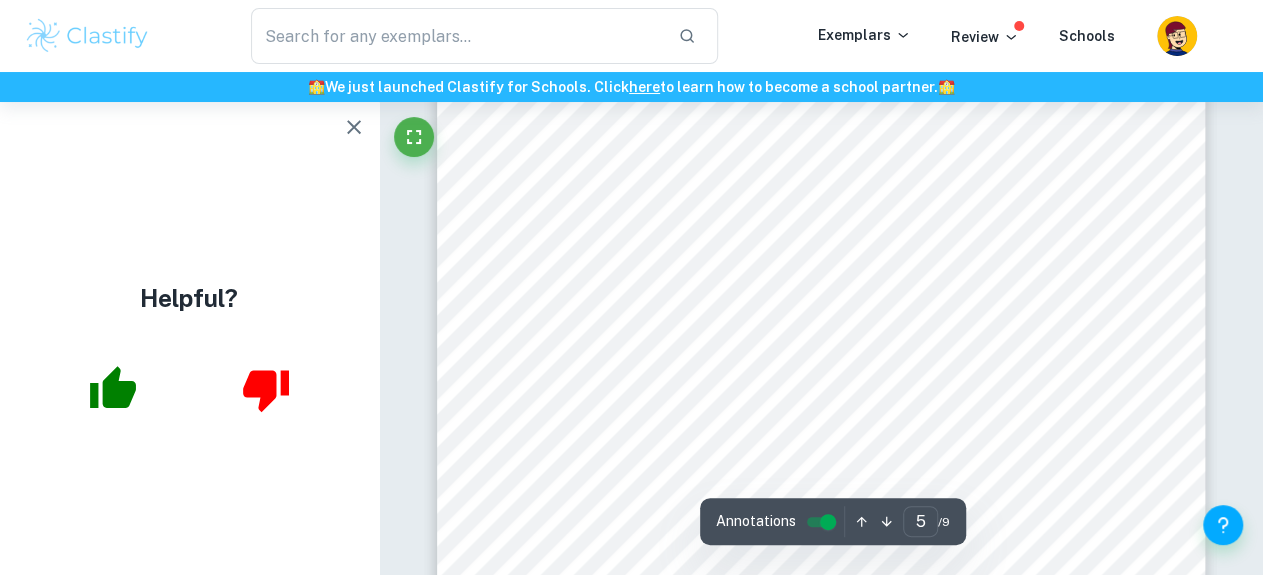 type on "4" 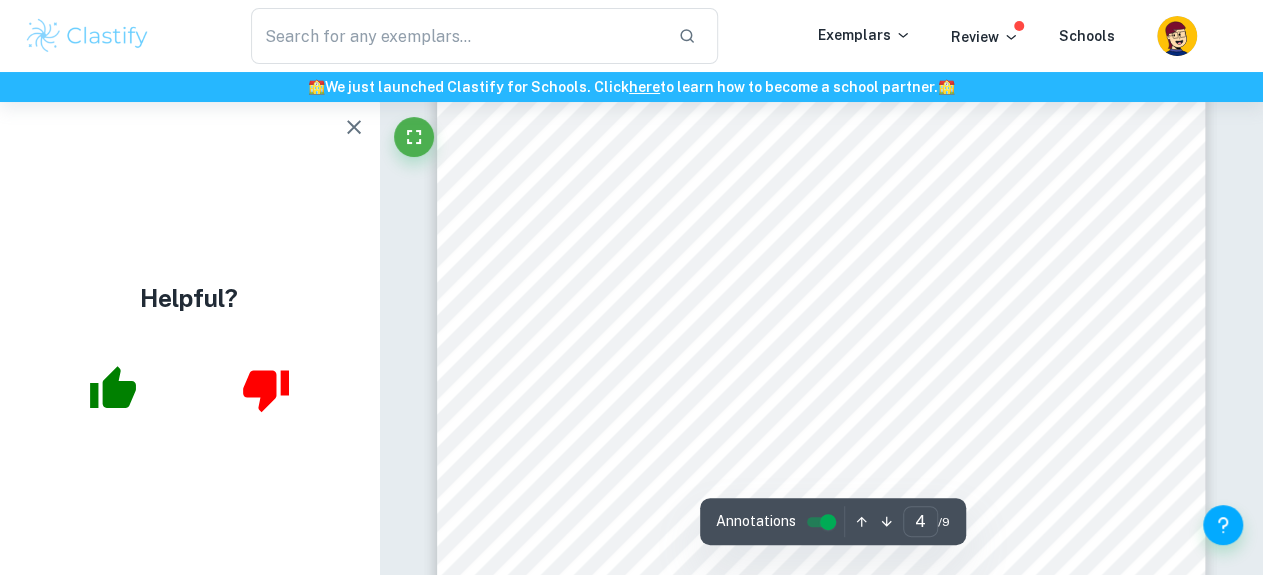 scroll, scrollTop: 3952, scrollLeft: 0, axis: vertical 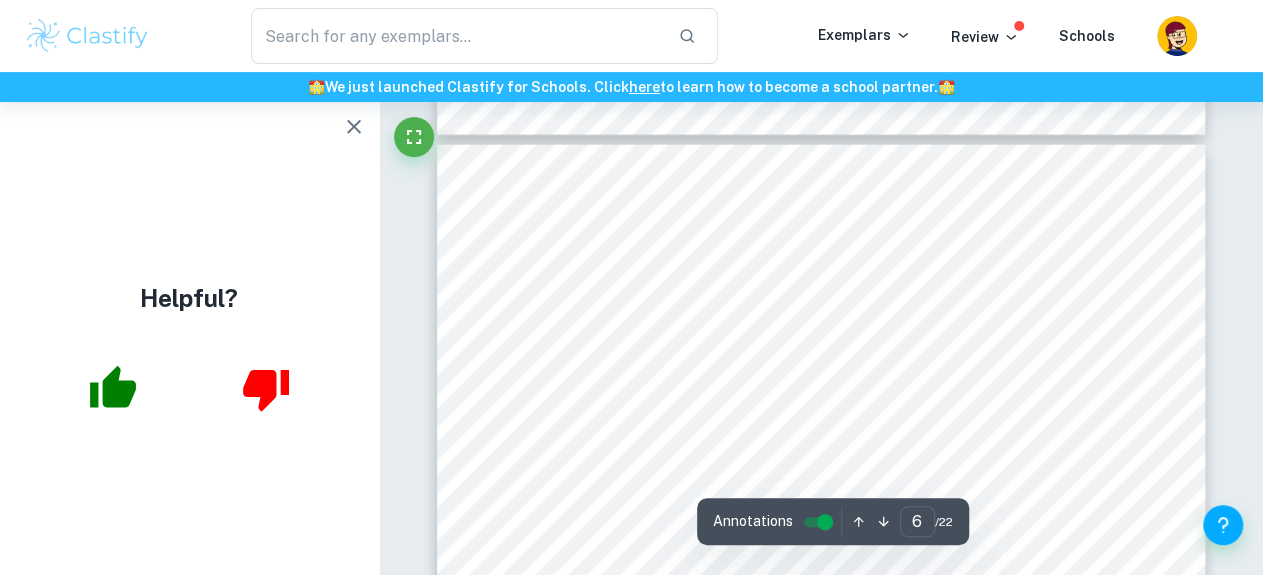 type on "7" 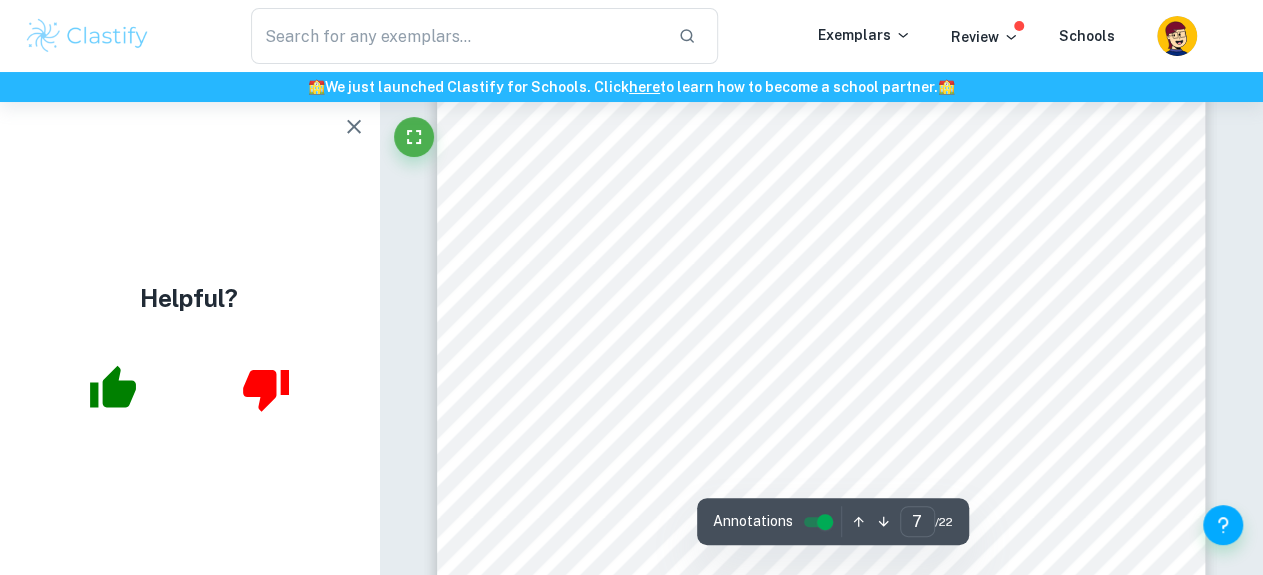 scroll, scrollTop: 6656, scrollLeft: 0, axis: vertical 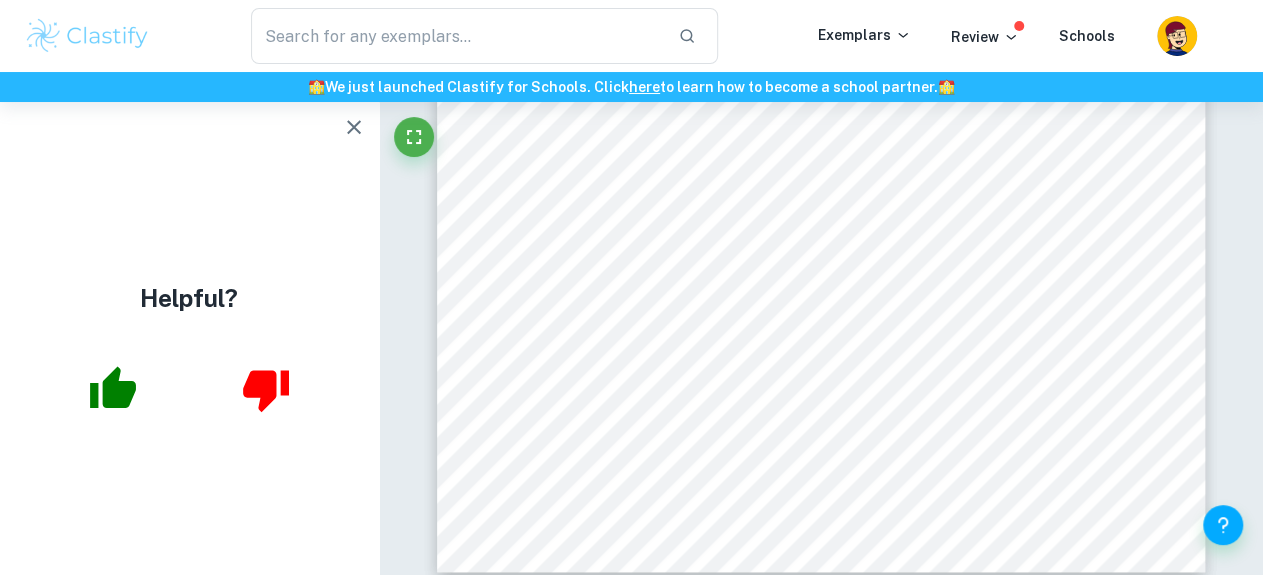 click on "Helpful?" at bounding box center (189, 338) 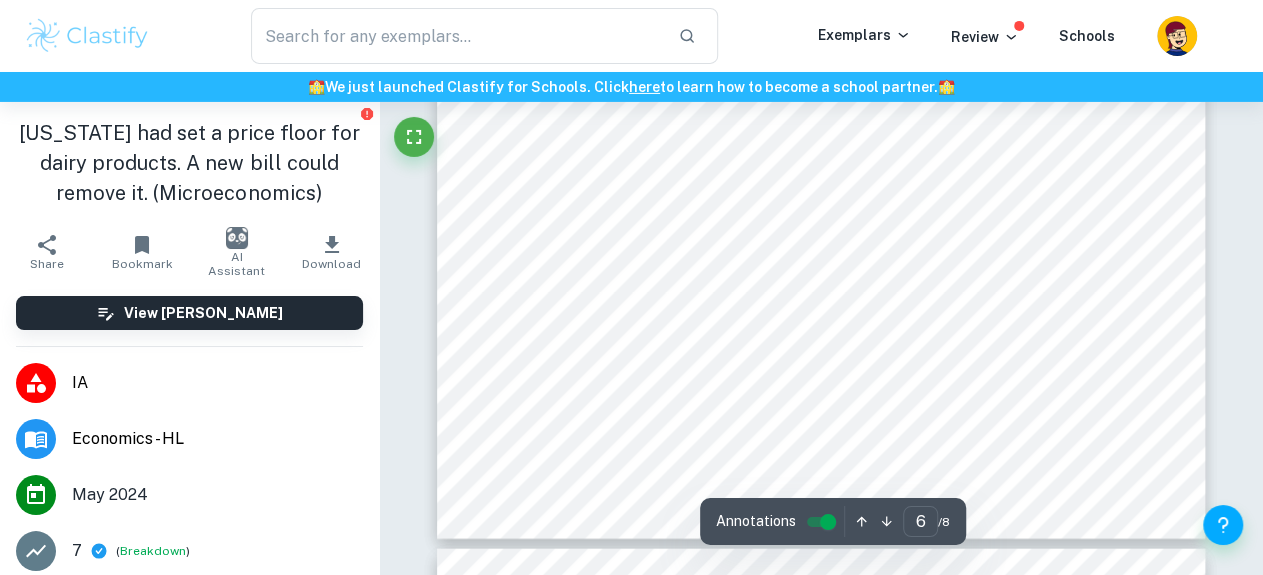 scroll, scrollTop: 5720, scrollLeft: 0, axis: vertical 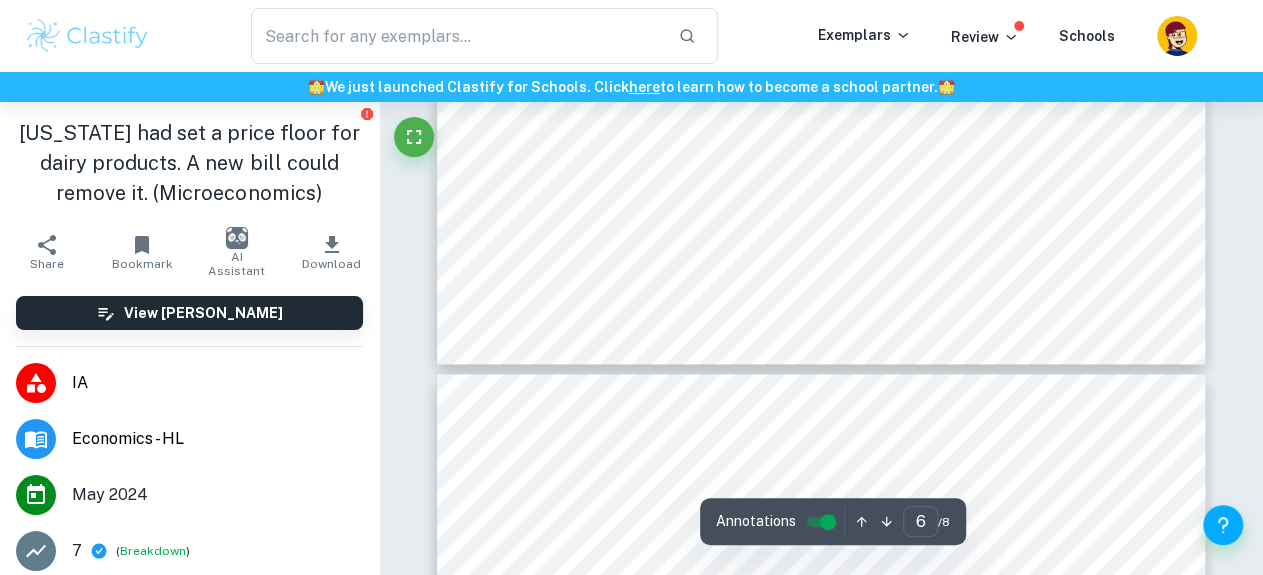 type on "5" 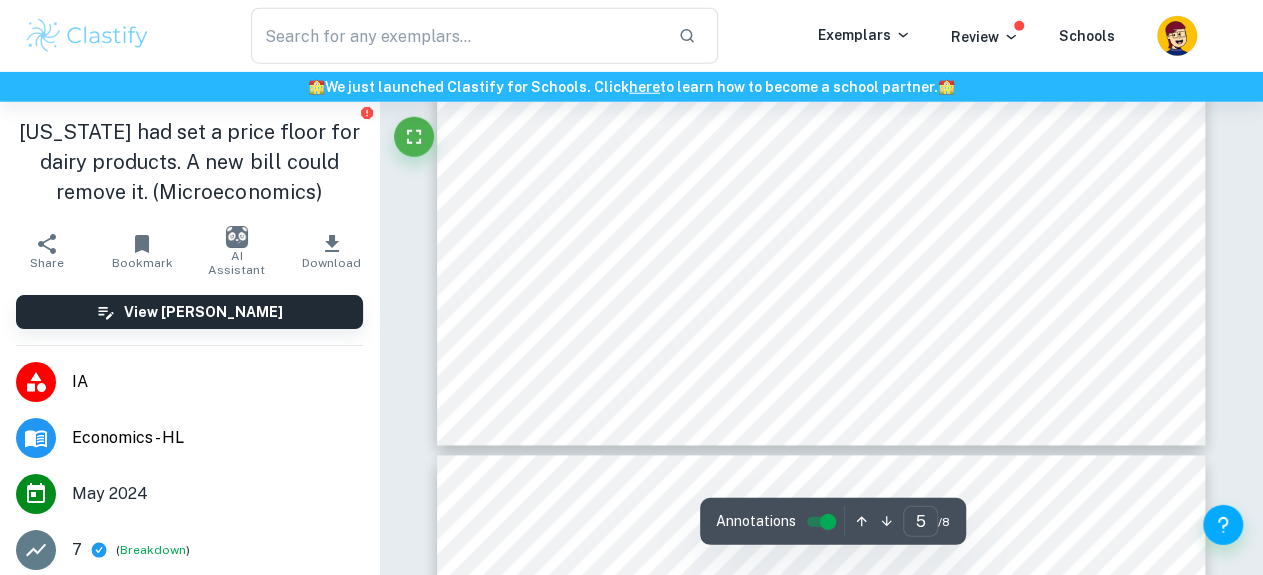 scroll, scrollTop: 4680, scrollLeft: 0, axis: vertical 